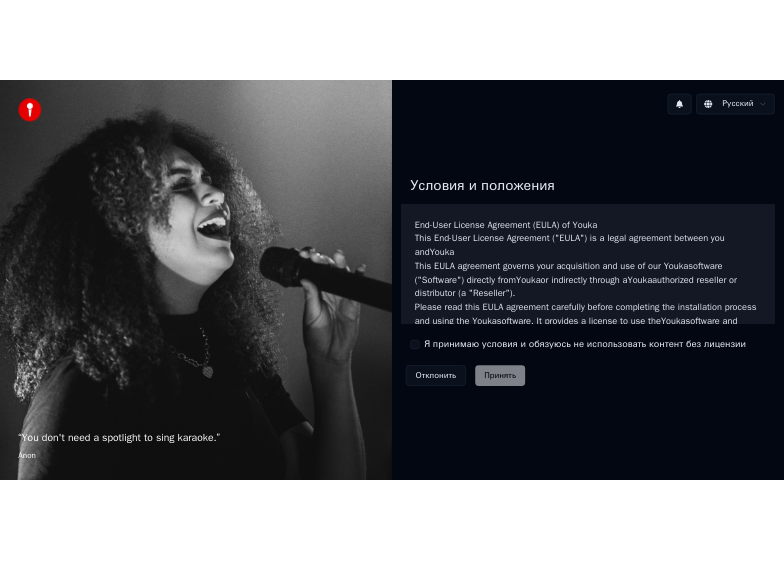 scroll, scrollTop: 0, scrollLeft: 0, axis: both 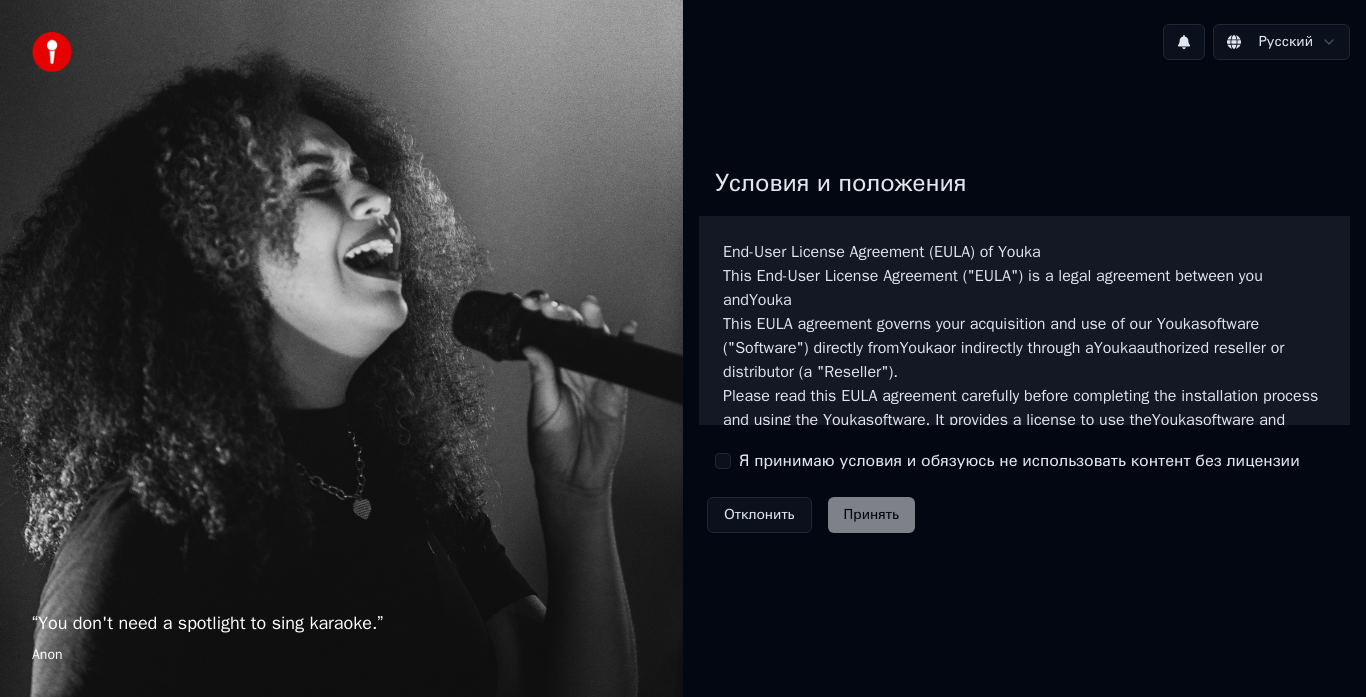 click on "Я принимаю условия и обязуюсь не использовать контент без лицензии" at bounding box center (723, 461) 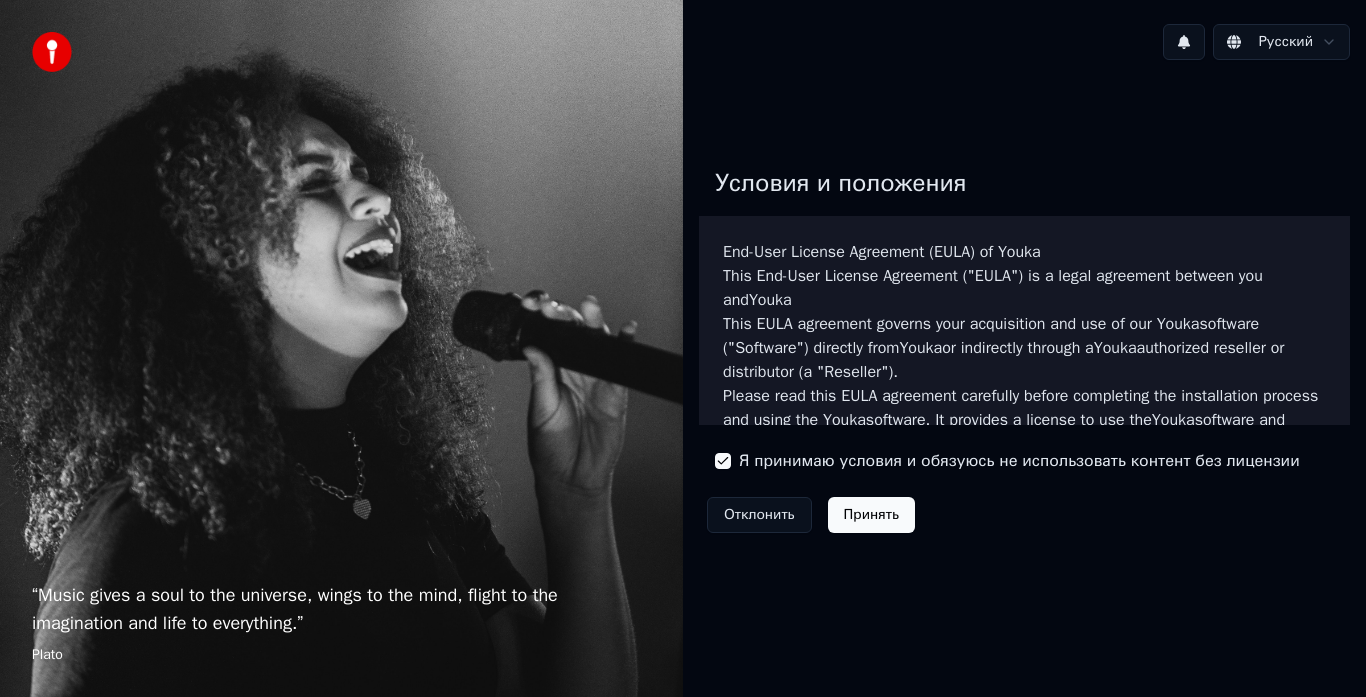 click on "Принять" at bounding box center (871, 515) 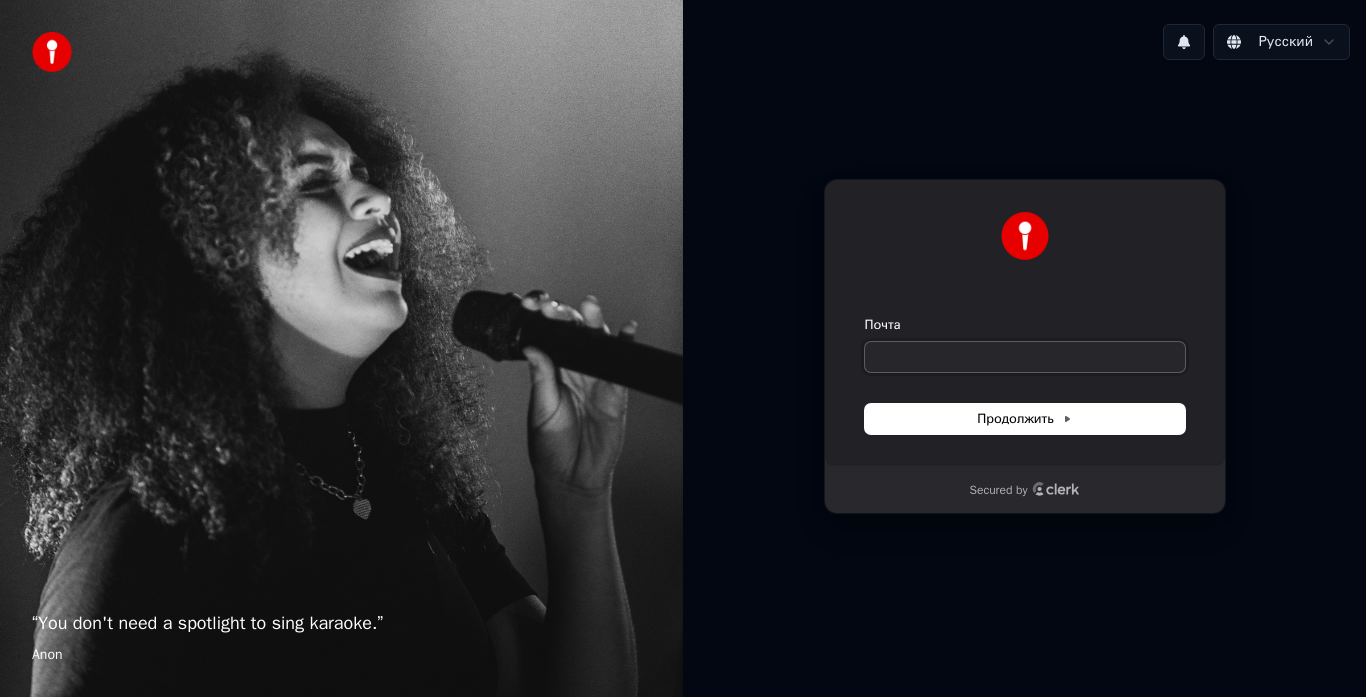 click on "Почта" at bounding box center (1025, 357) 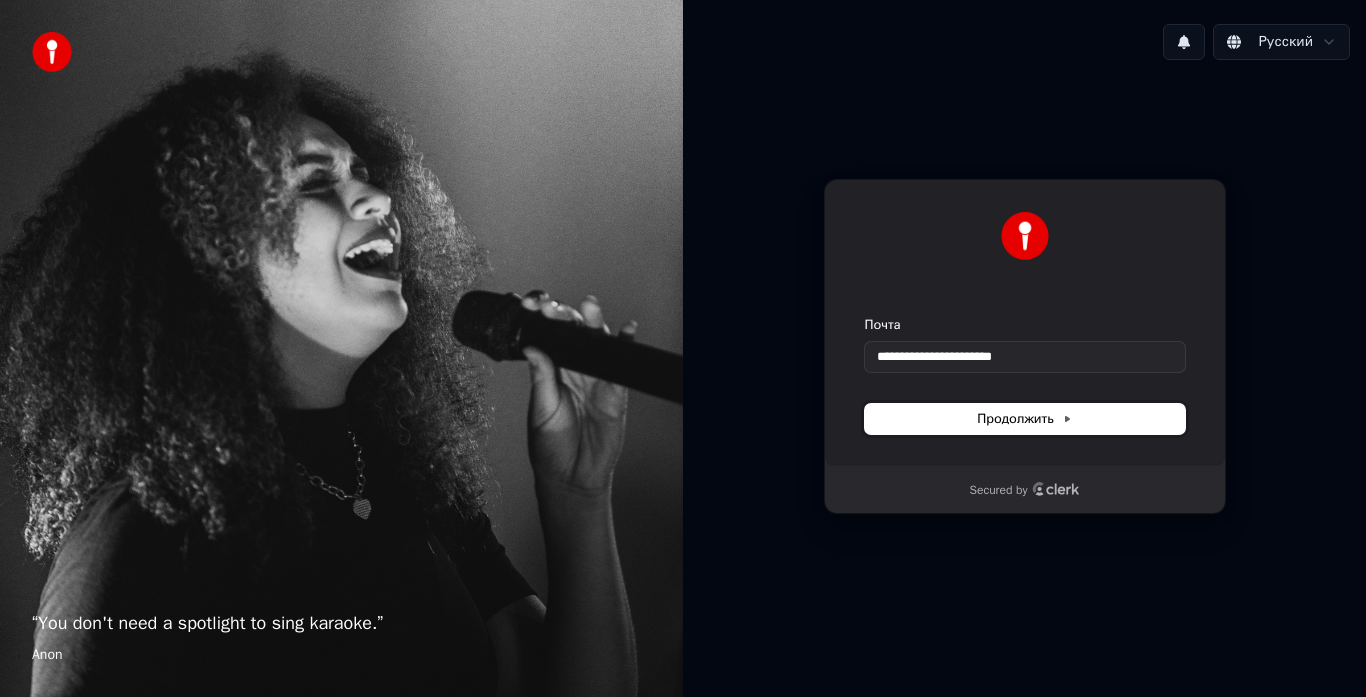 click on "Продолжить" at bounding box center (1025, 419) 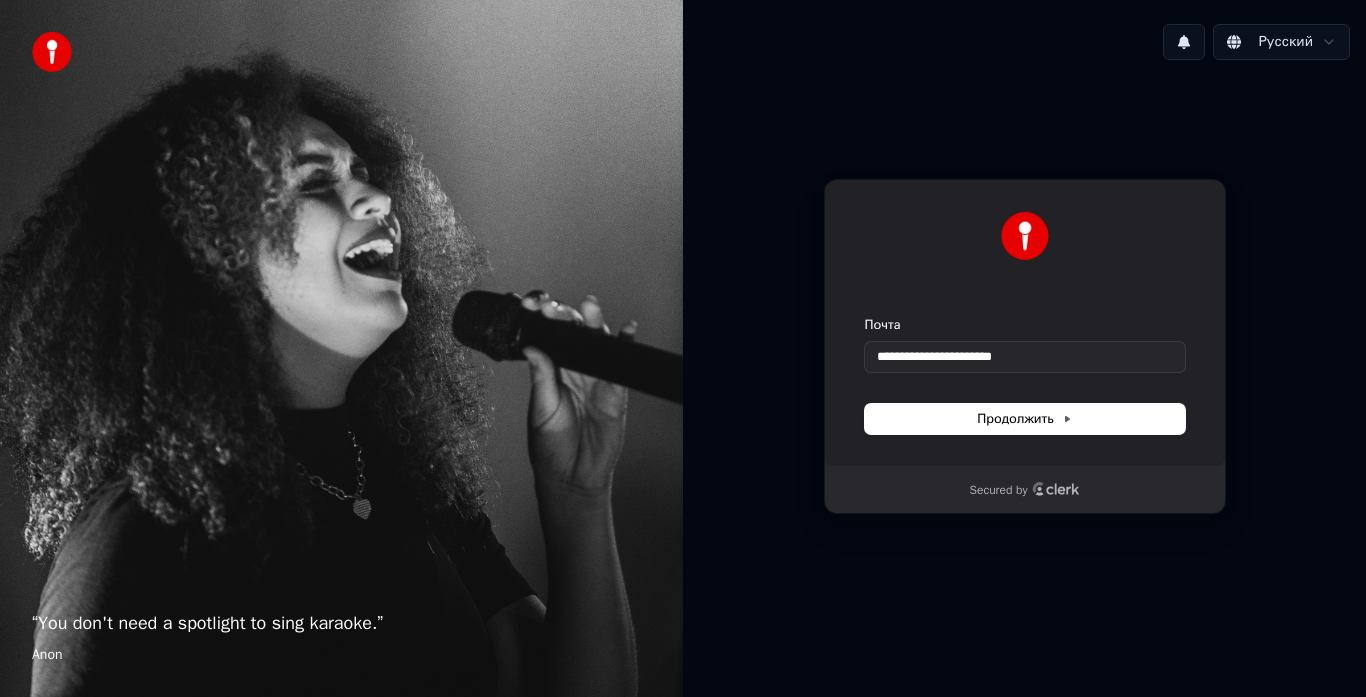 type on "**********" 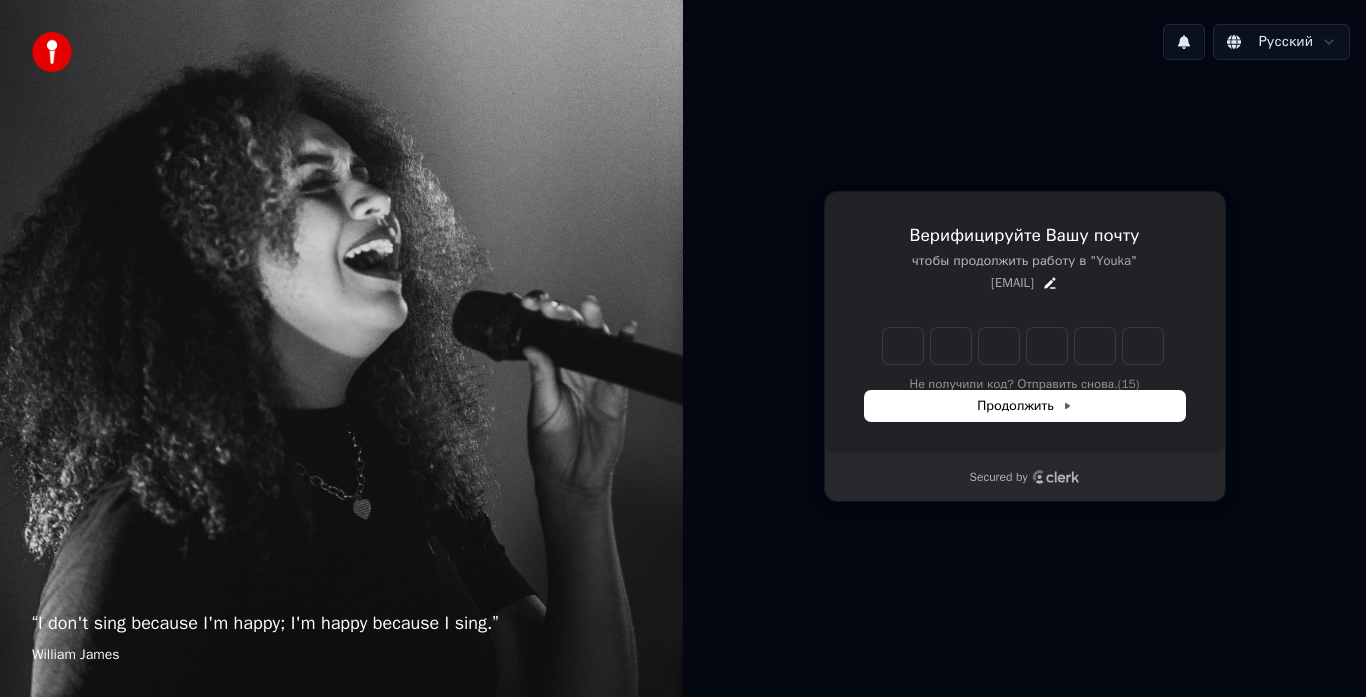 type on "*" 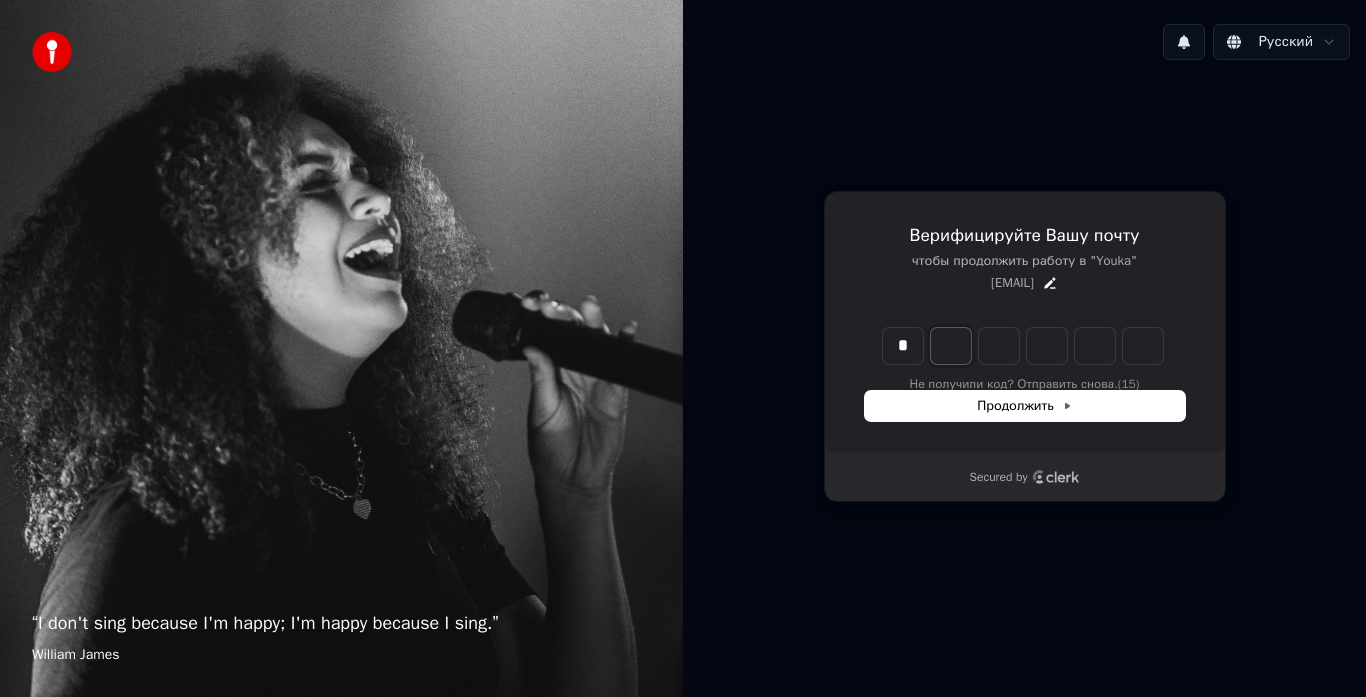 type on "*" 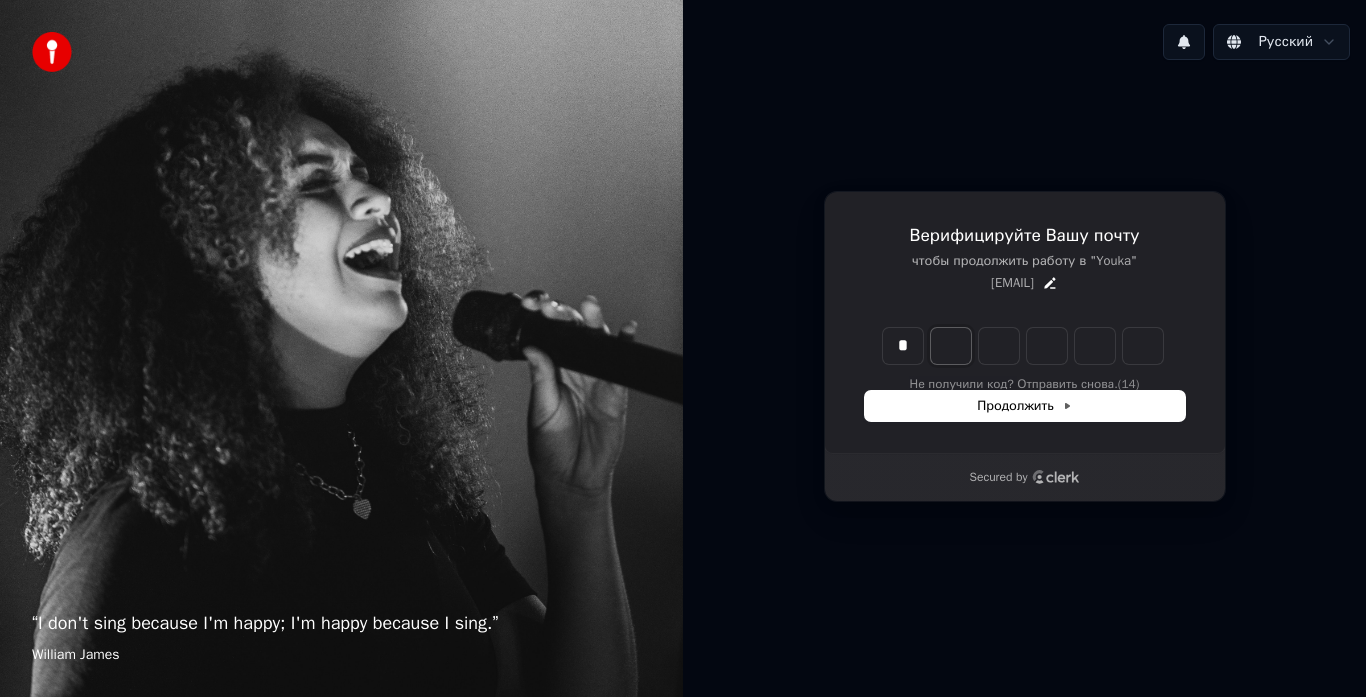 type on "*" 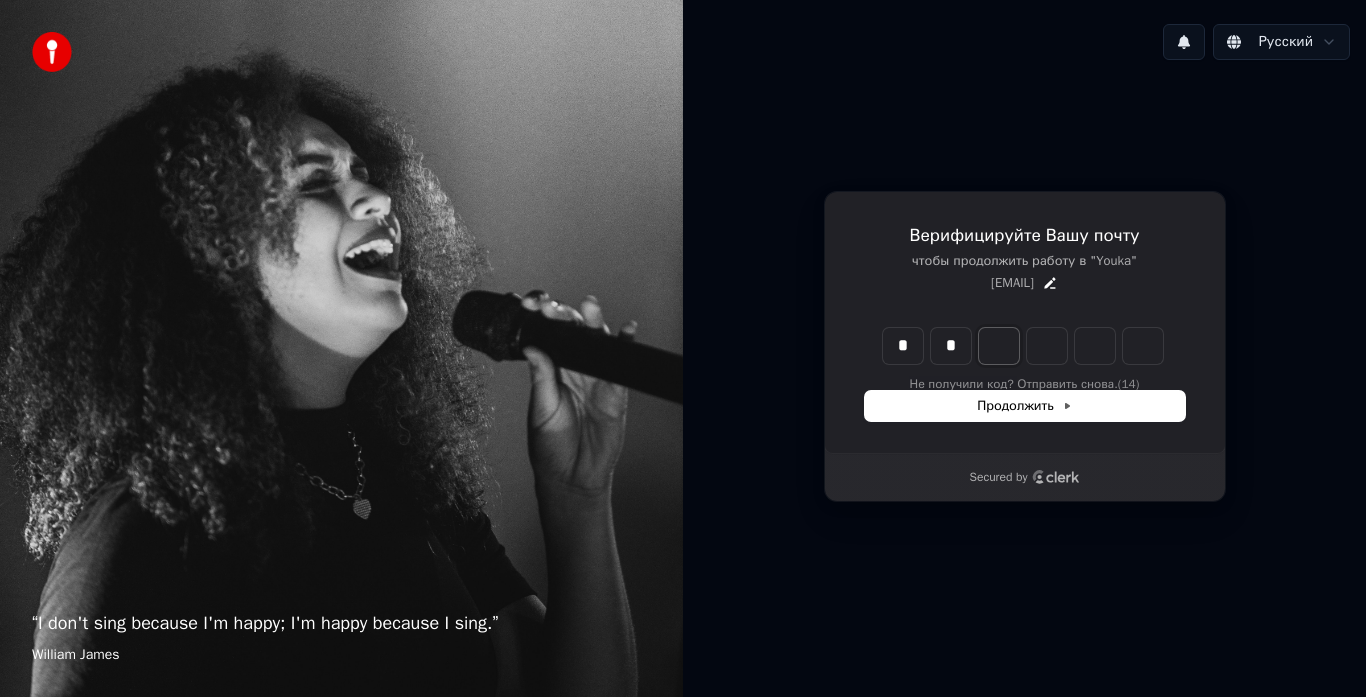 type on "**" 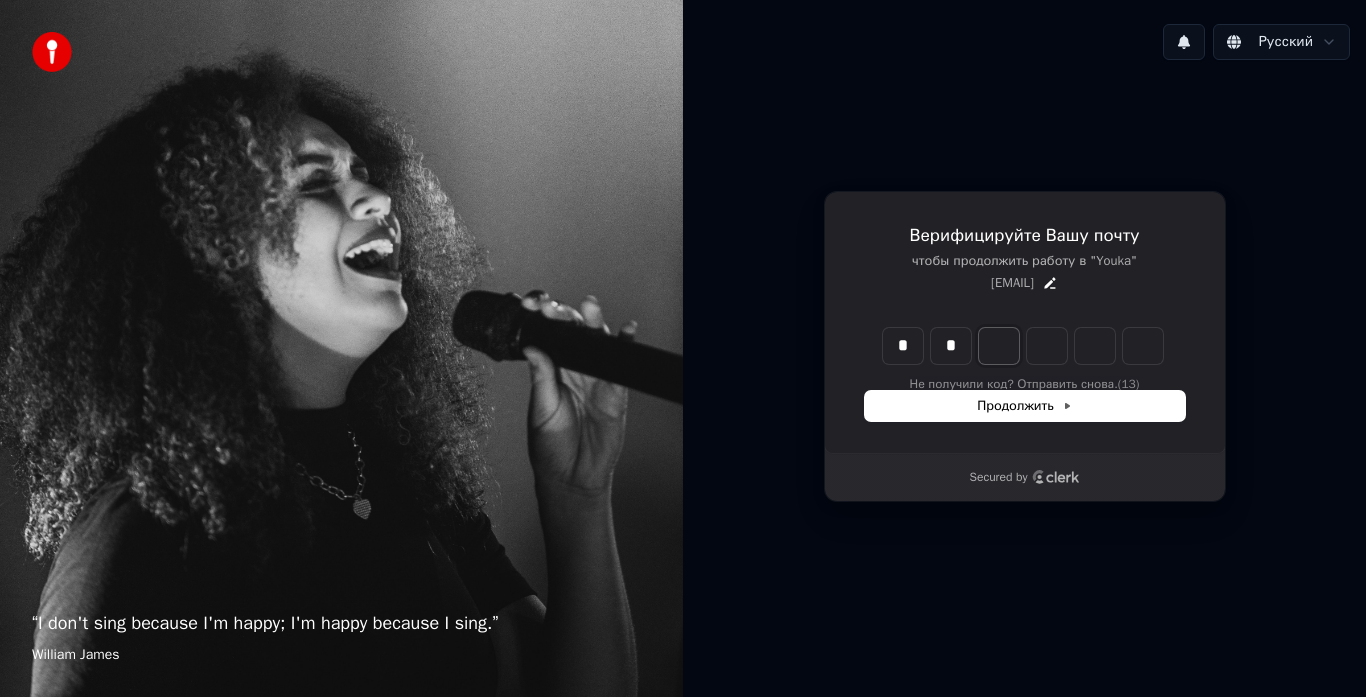 type on "*" 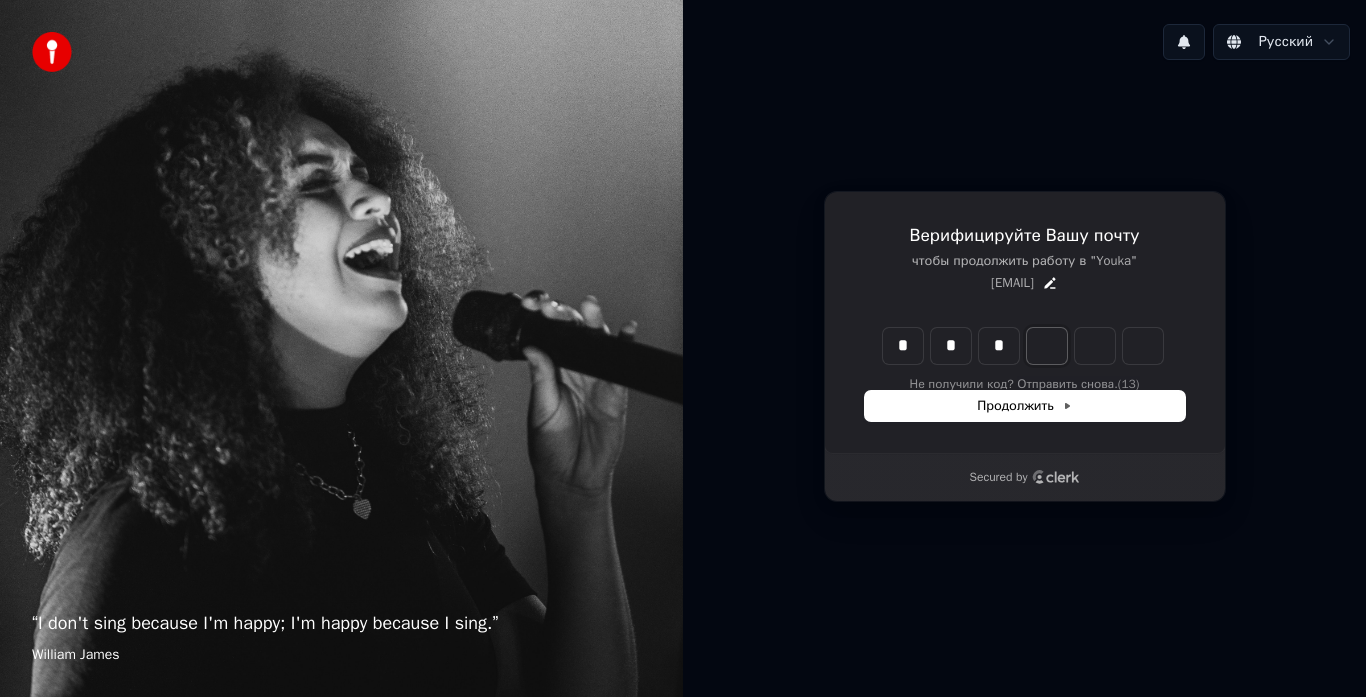 type on "***" 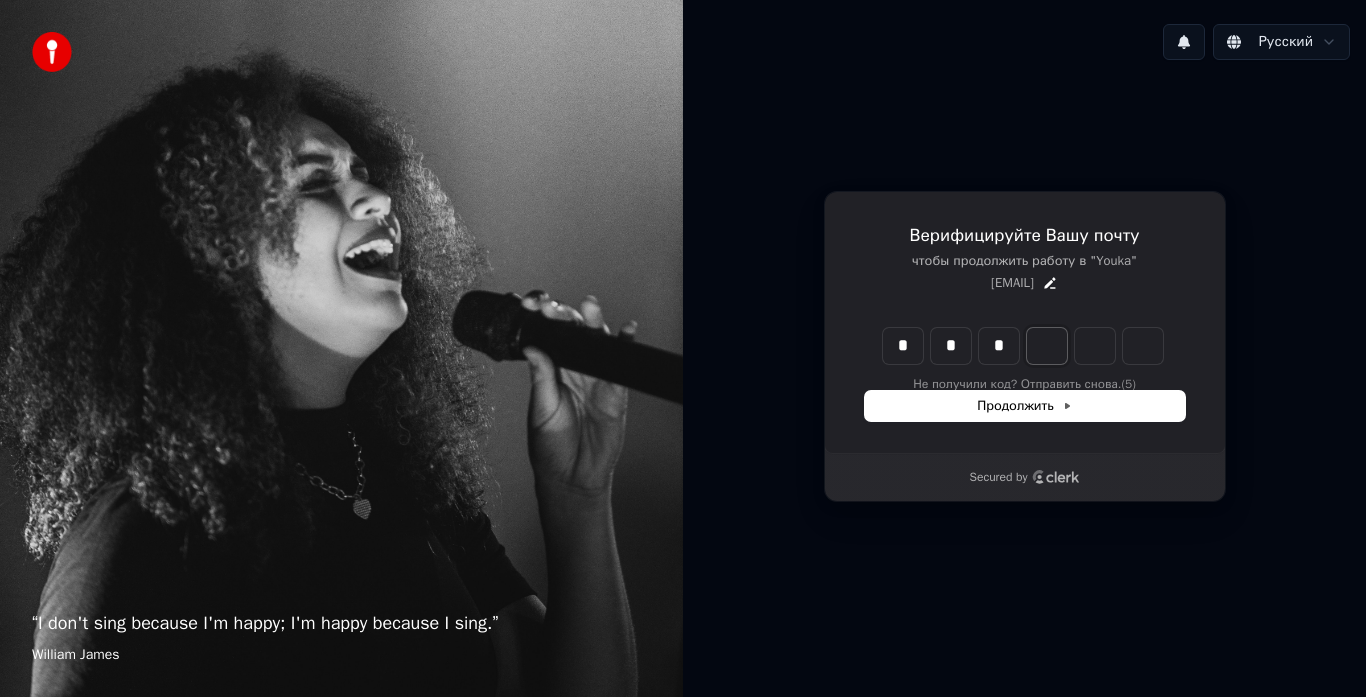 type on "*" 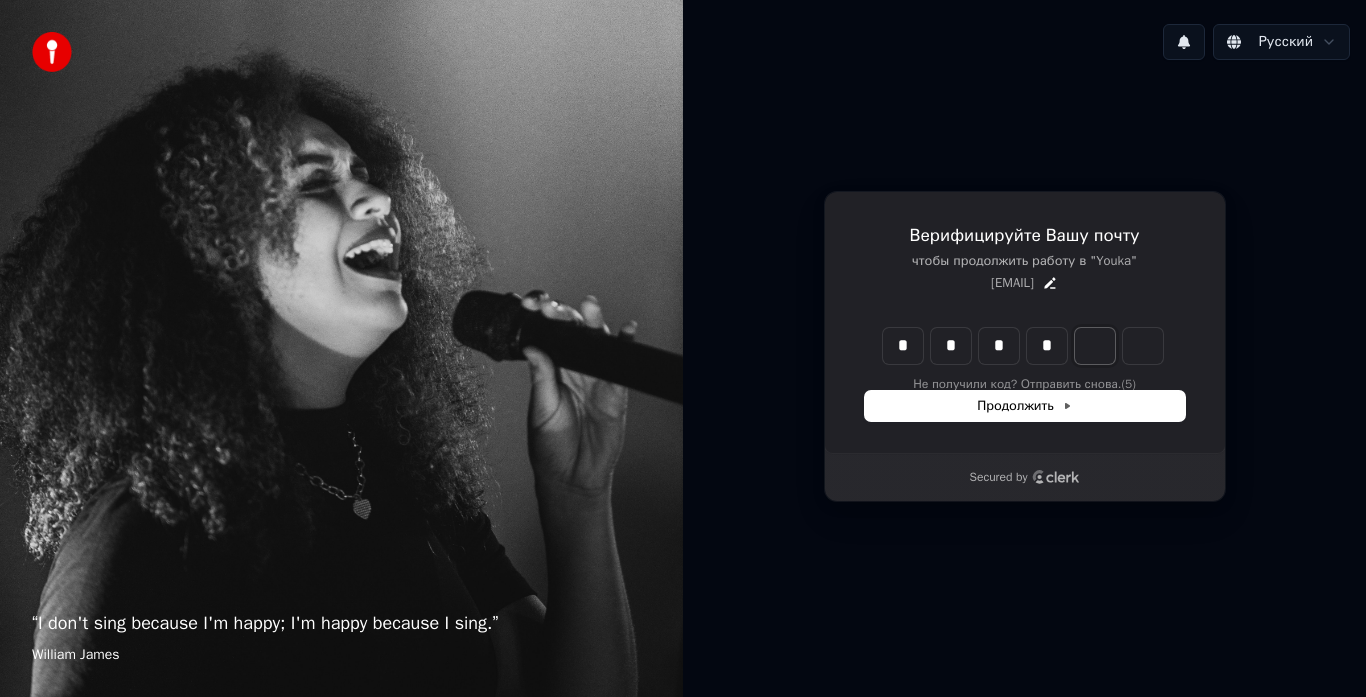 type on "****" 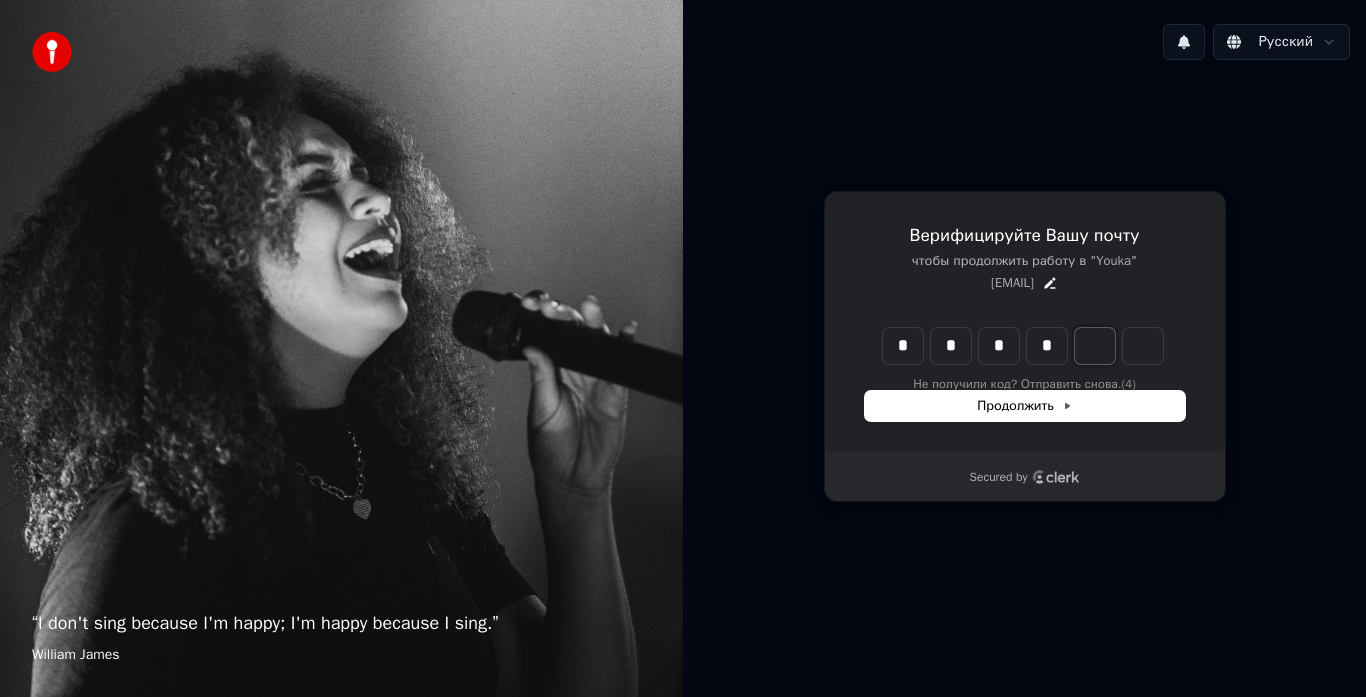 type on "*" 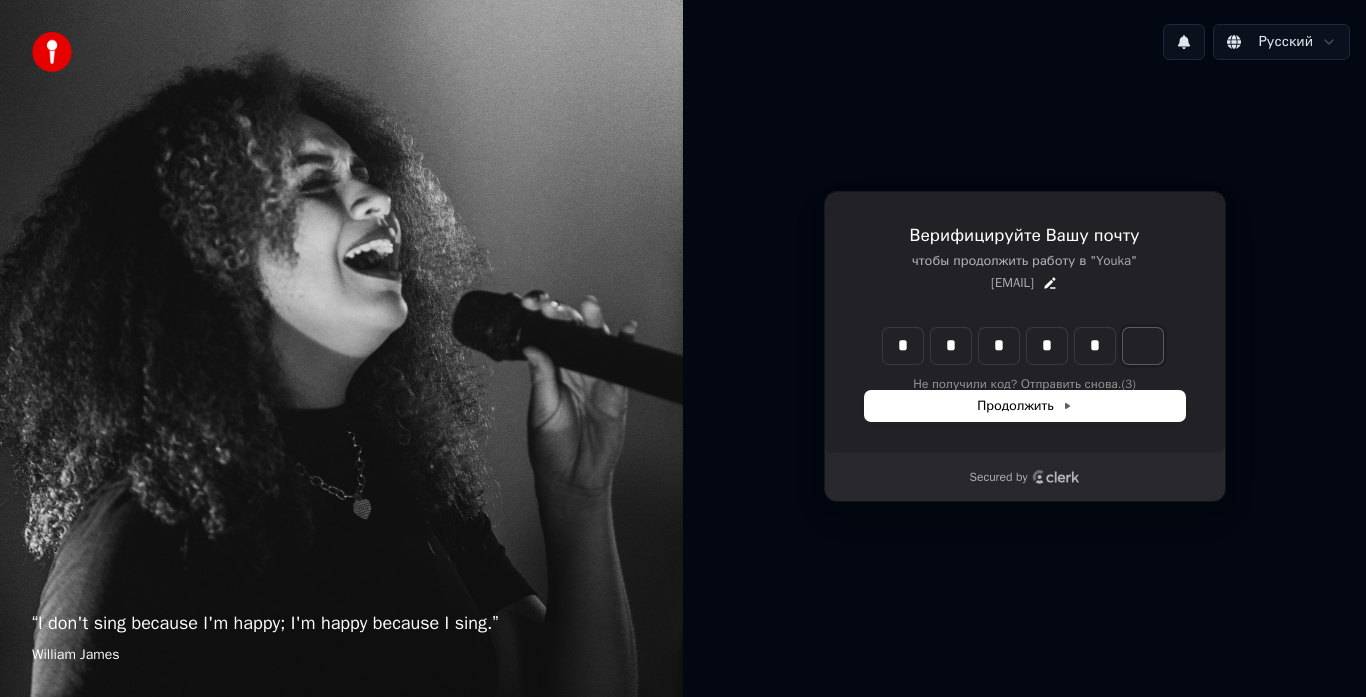type on "******" 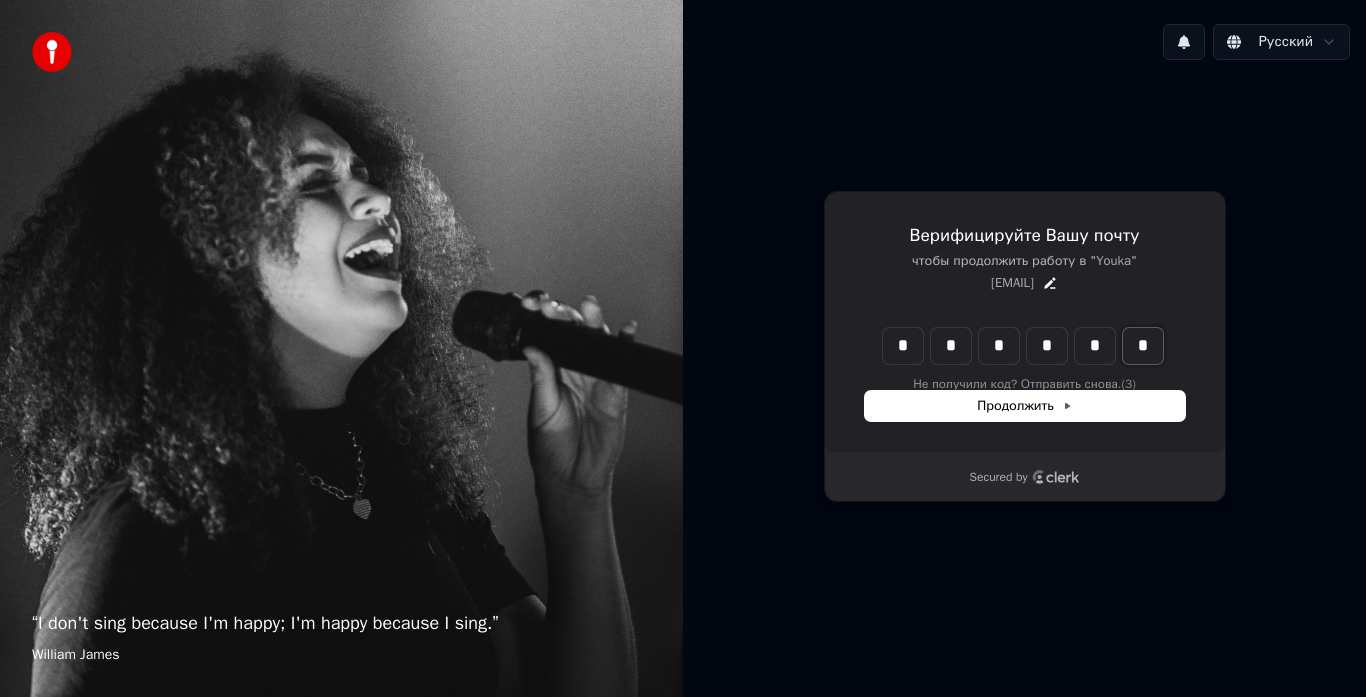 type on "*" 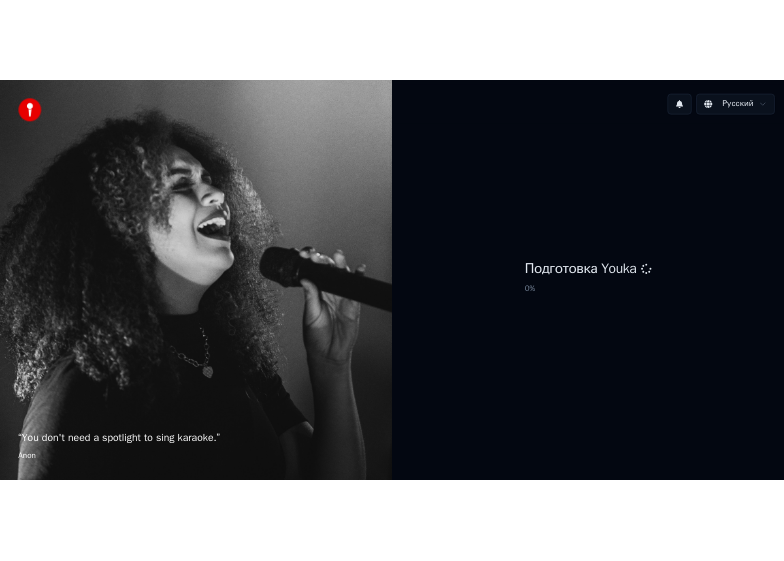 scroll, scrollTop: 0, scrollLeft: 0, axis: both 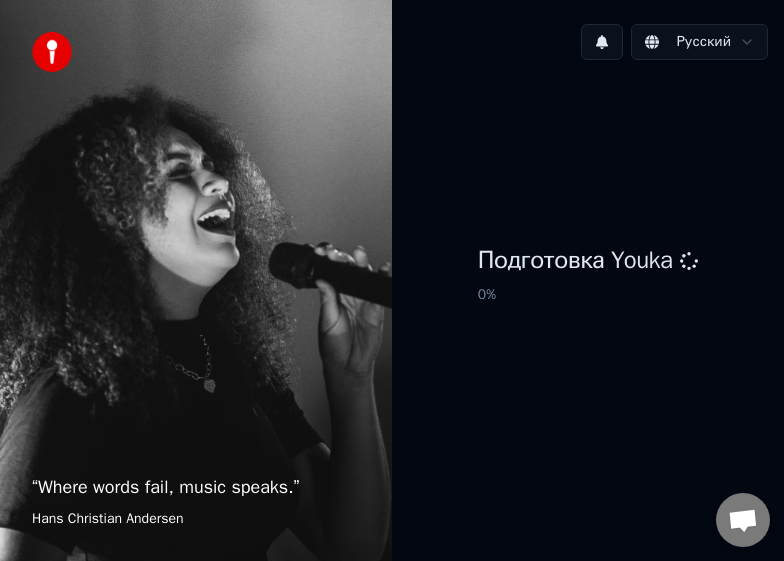 click at bounding box center (743, 522) 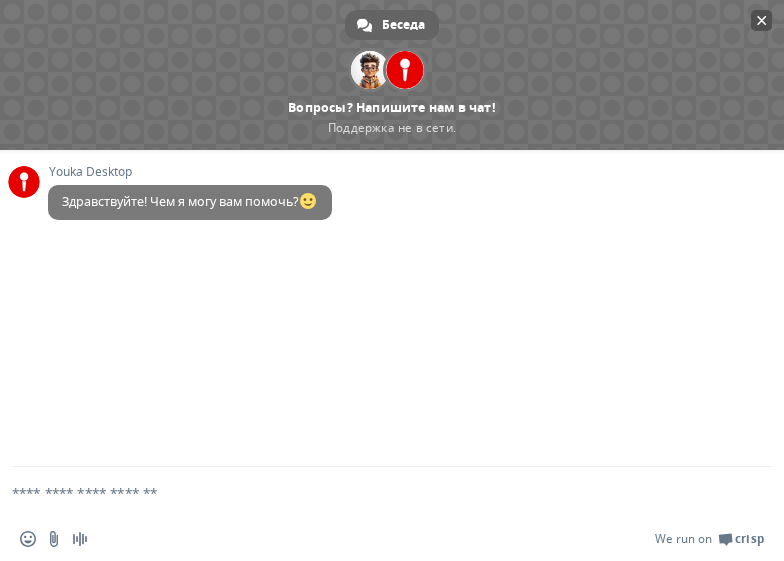 click at bounding box center (762, 20) 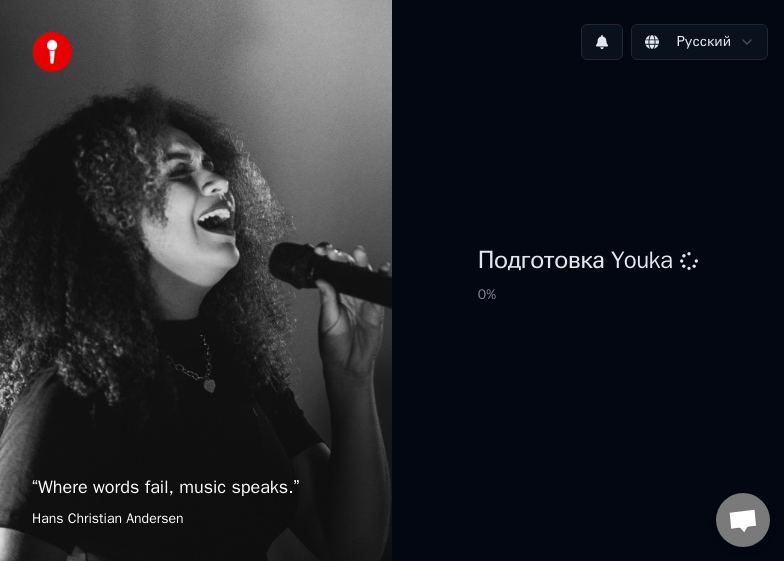 click on "“ Where words fail, music speaks. ” [FIRST] [LAST] Русский Подготовка Youka 0 % Беседа Adam Вопросы? Напишите нам в чат! Поддержка не в сети. Не в сети. Повторное подключение... Пока что сообщения не могут быть получены или отправлены. Youka Desktop Здравствуйте! Чем я могу вам помочь? Отправить файл Вставить emoji Отправить файл Запись аудиосообщения We run on Crisp" at bounding box center [392, 280] 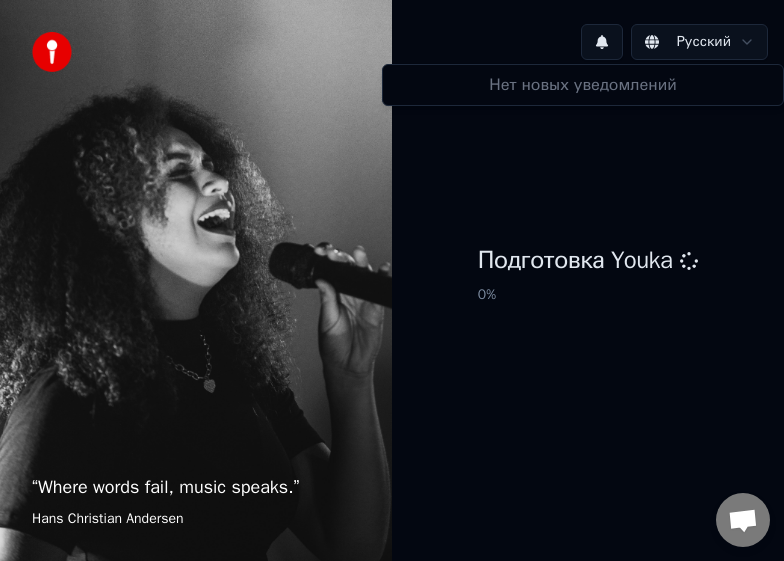 click on "Русский" at bounding box center (588, 42) 